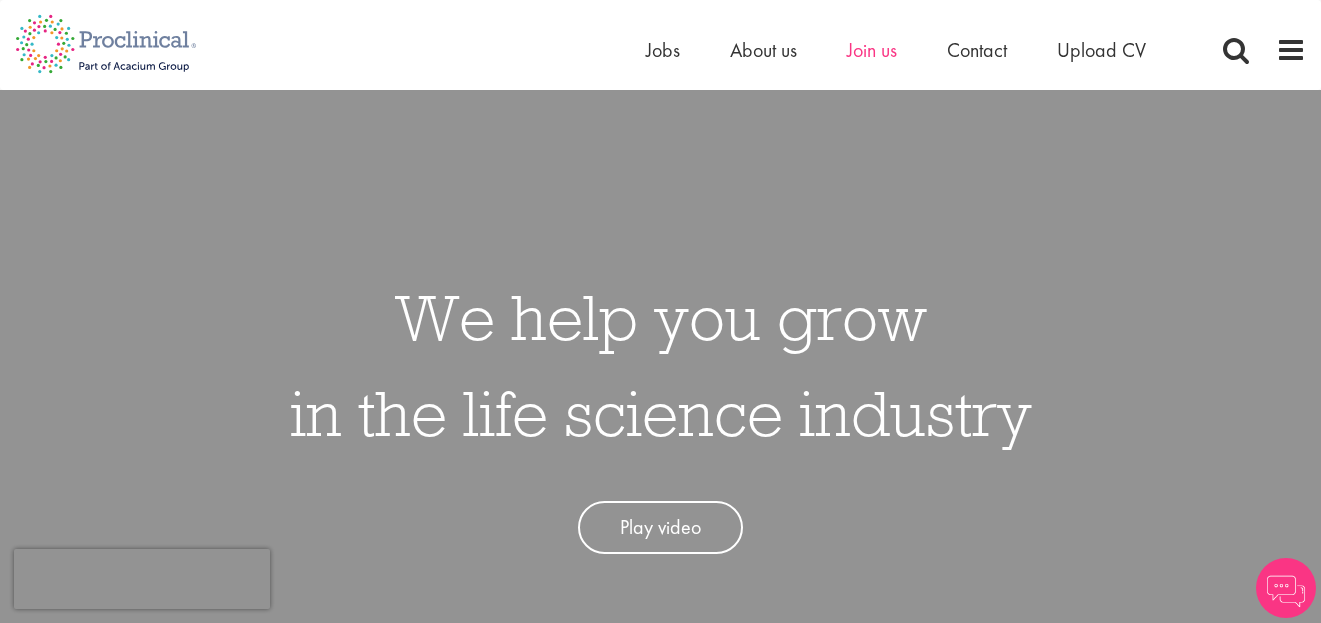scroll, scrollTop: 0, scrollLeft: 0, axis: both 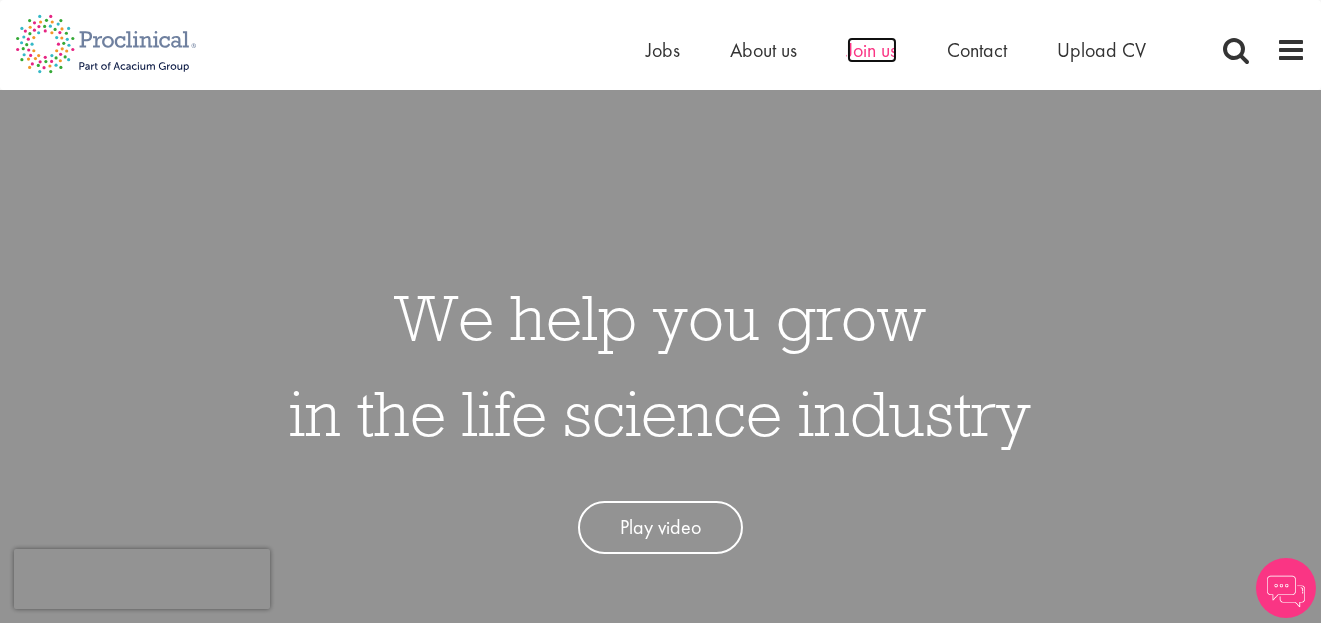 click on "Join us" at bounding box center [872, 50] 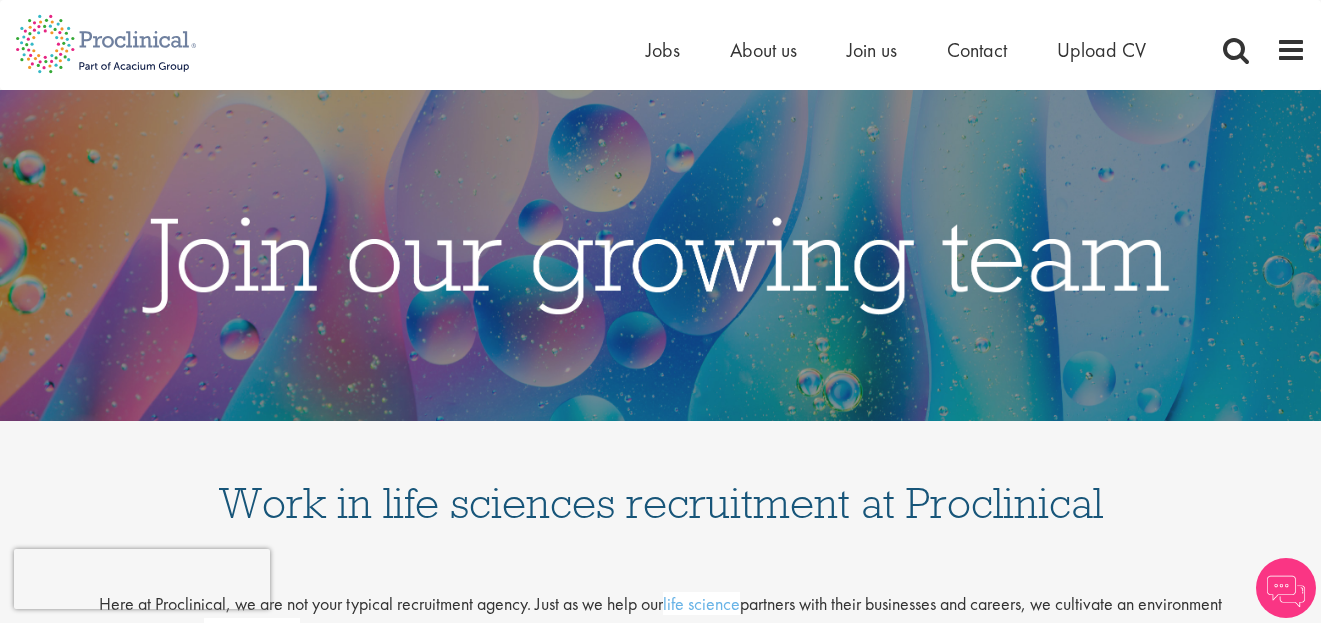 scroll, scrollTop: 0, scrollLeft: 0, axis: both 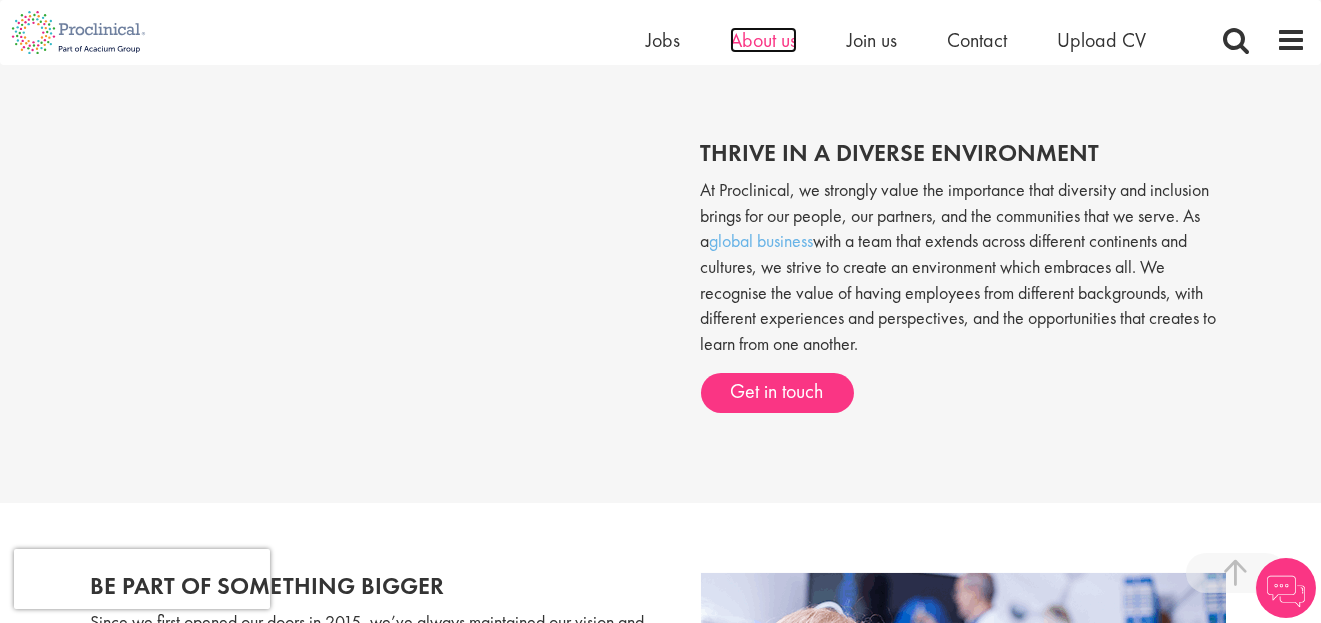 click on "About us" at bounding box center [763, 40] 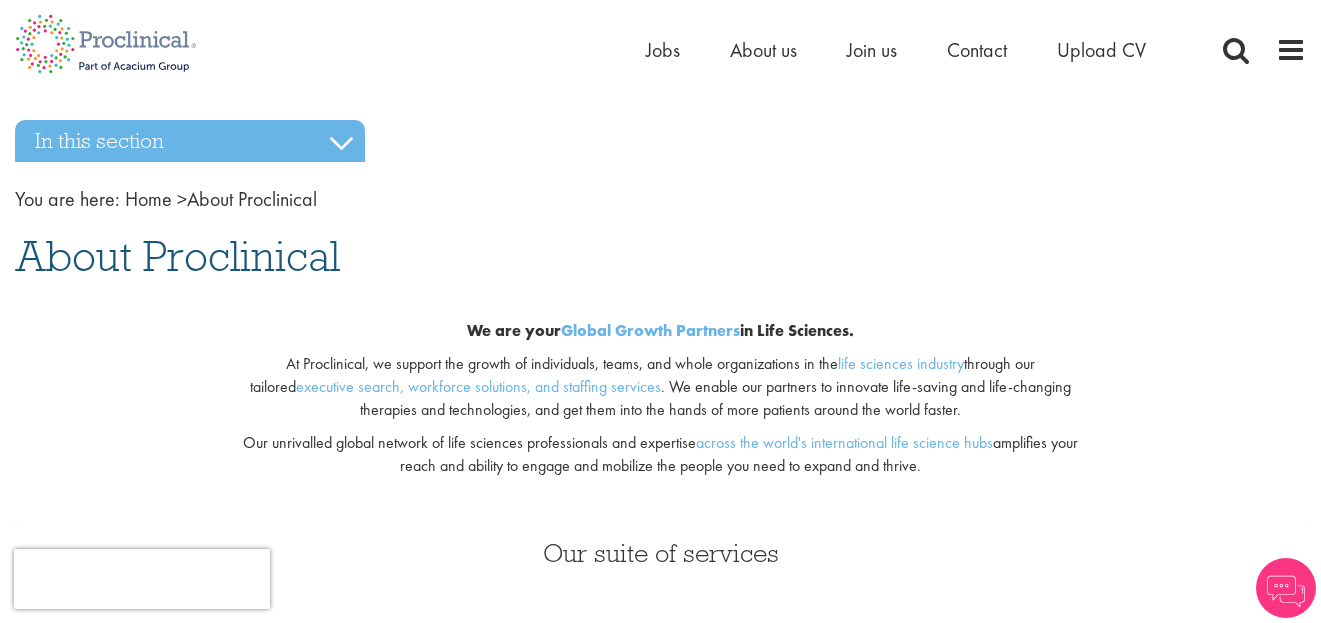 scroll, scrollTop: 0, scrollLeft: 0, axis: both 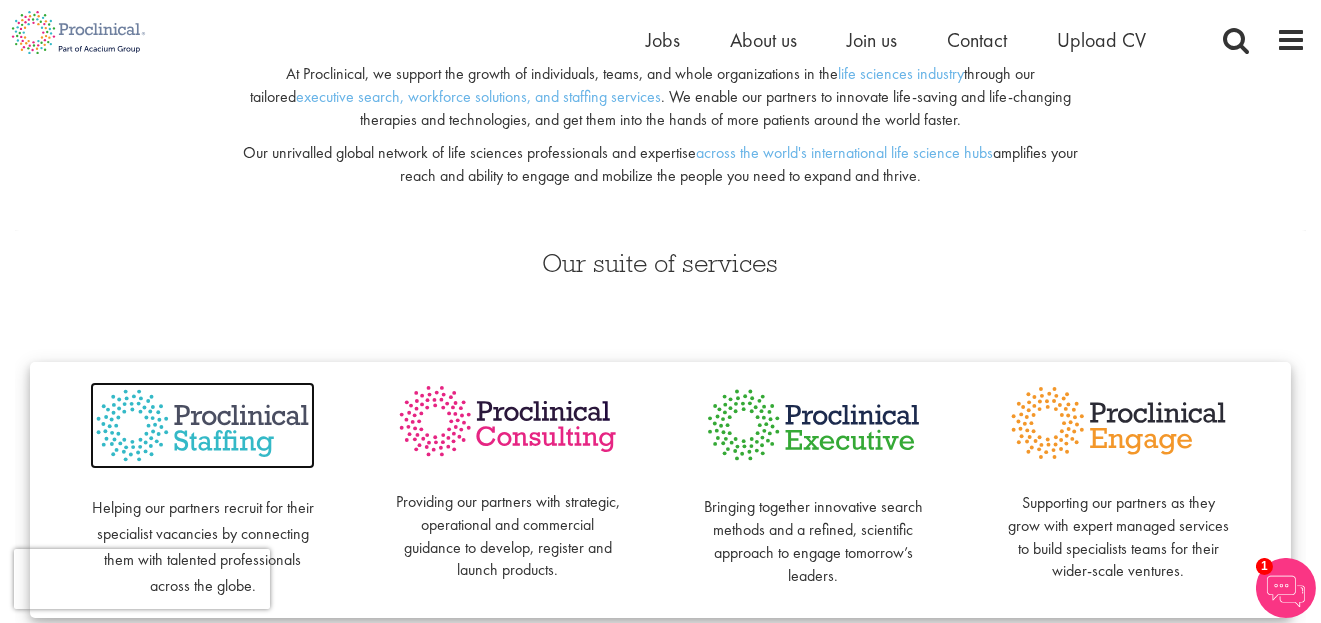 click at bounding box center [202, 425] 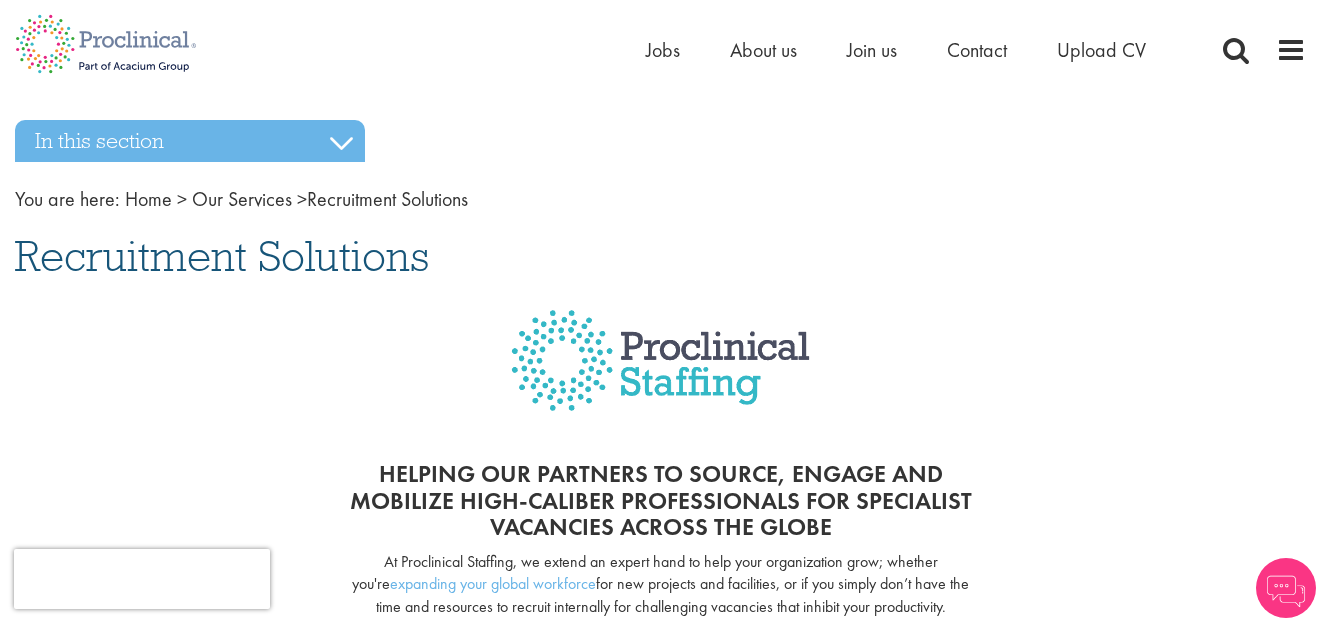 scroll, scrollTop: 0, scrollLeft: 0, axis: both 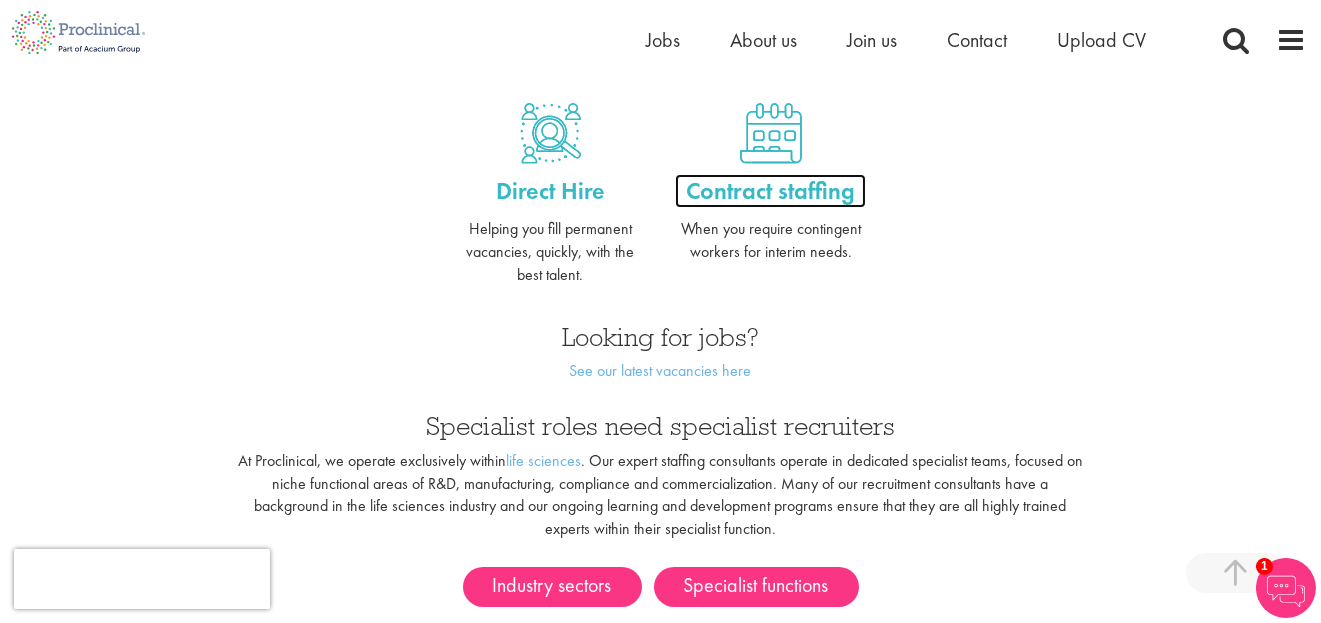 click on "Contract staffing" at bounding box center [770, 191] 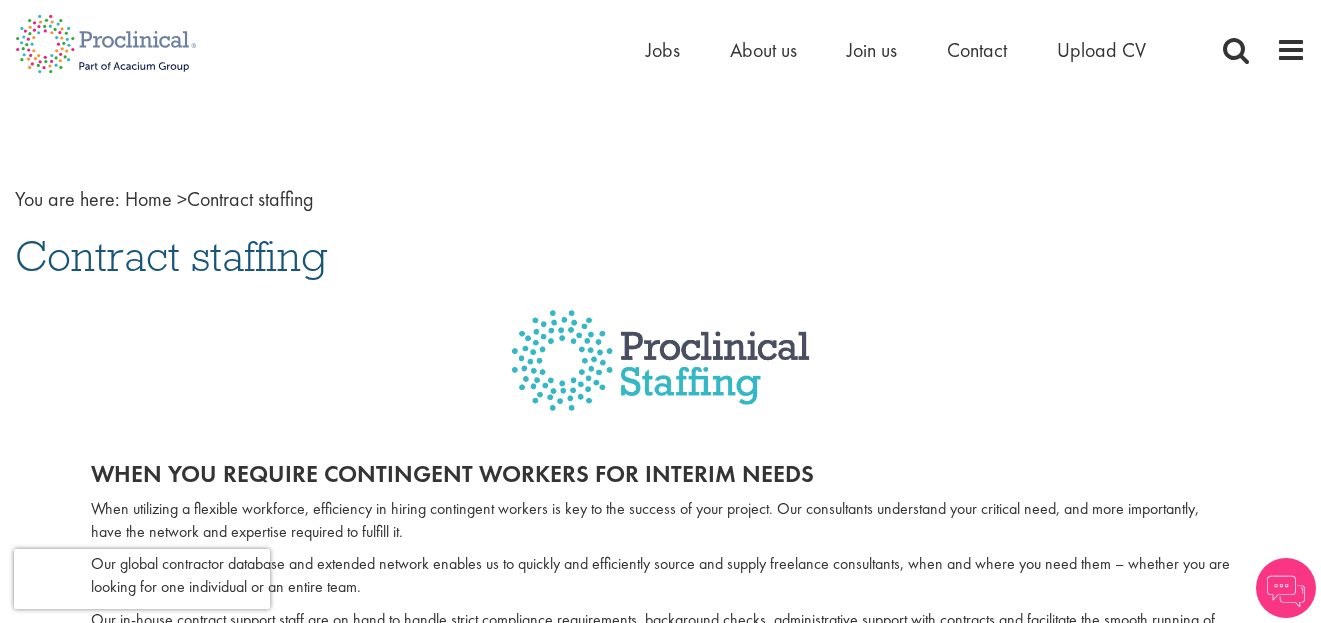 scroll, scrollTop: 0, scrollLeft: 0, axis: both 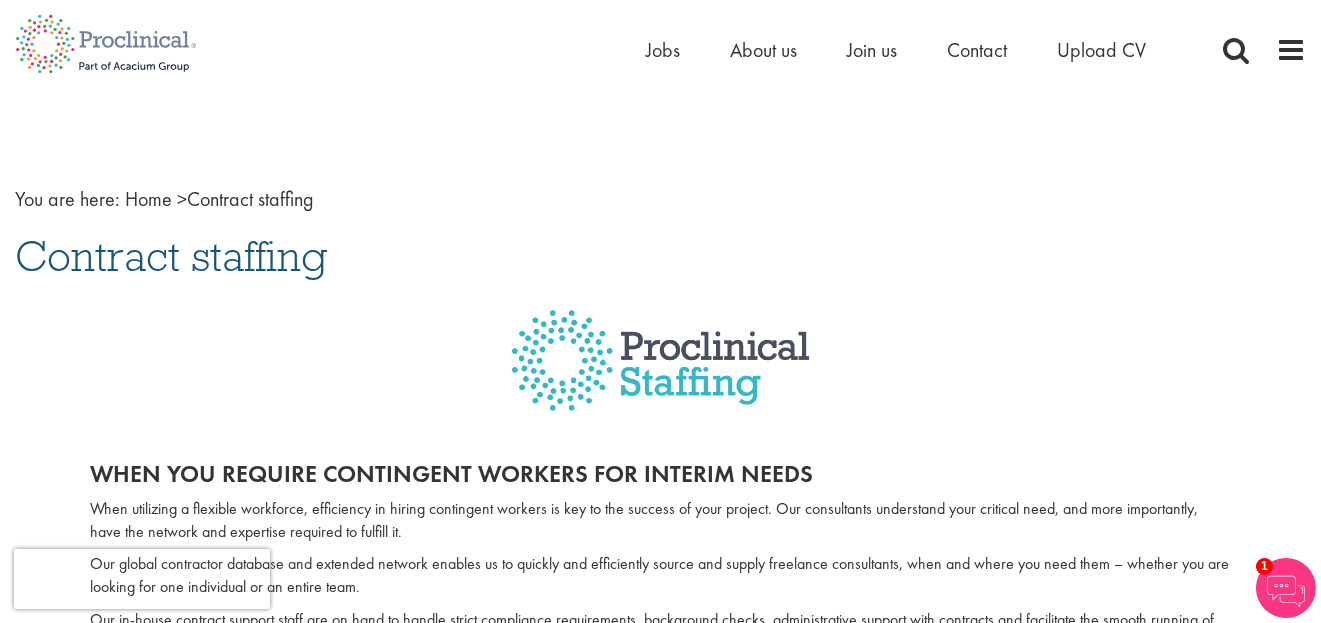 click on "Home
Jobs
About us
Join us
Contact
Upload CV" at bounding box center (976, 55) 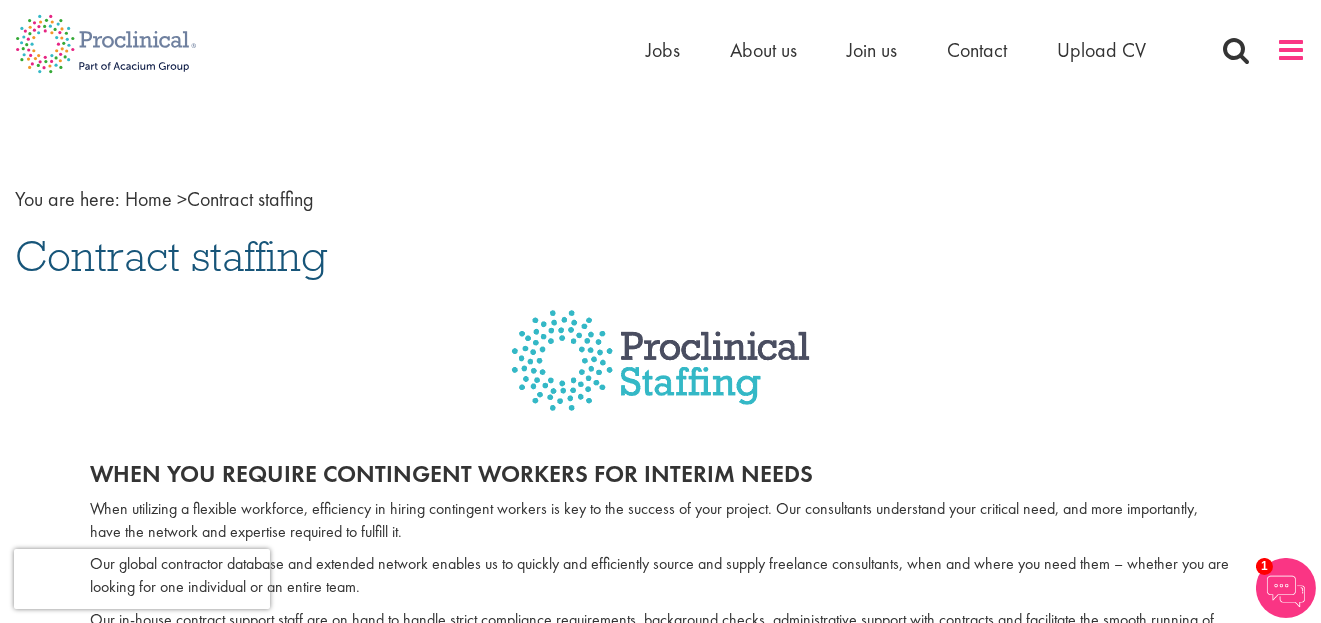 click at bounding box center (1291, 50) 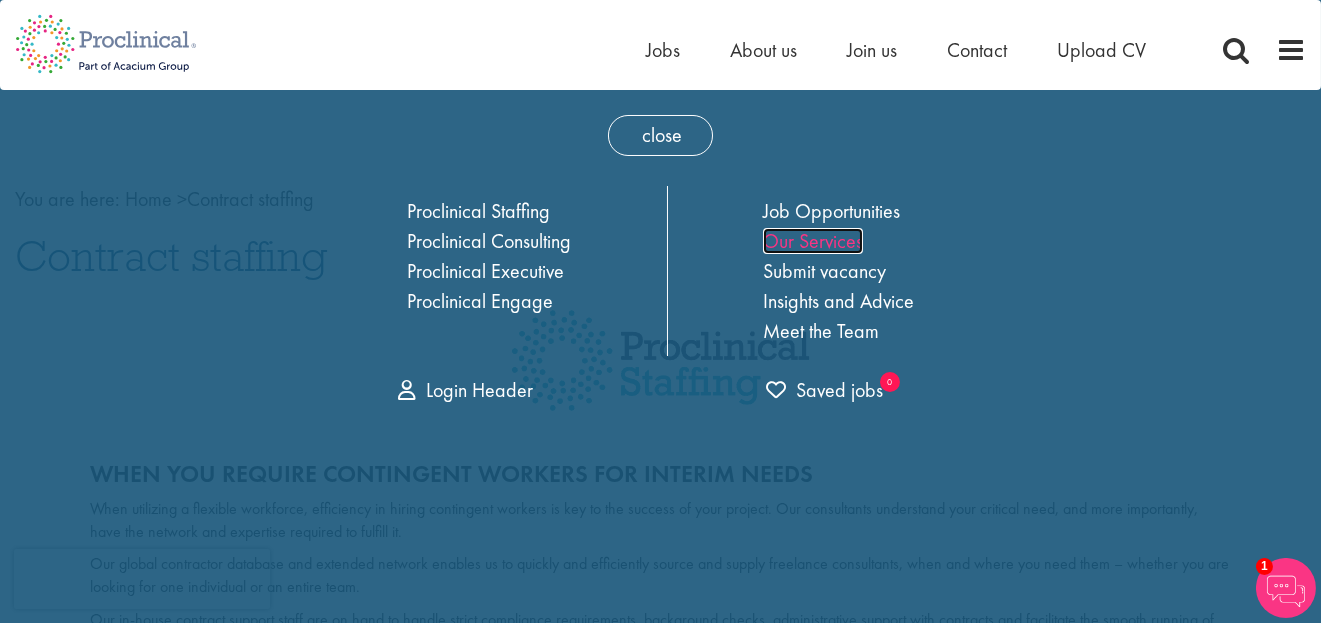 click on "Our Services" at bounding box center [813, 241] 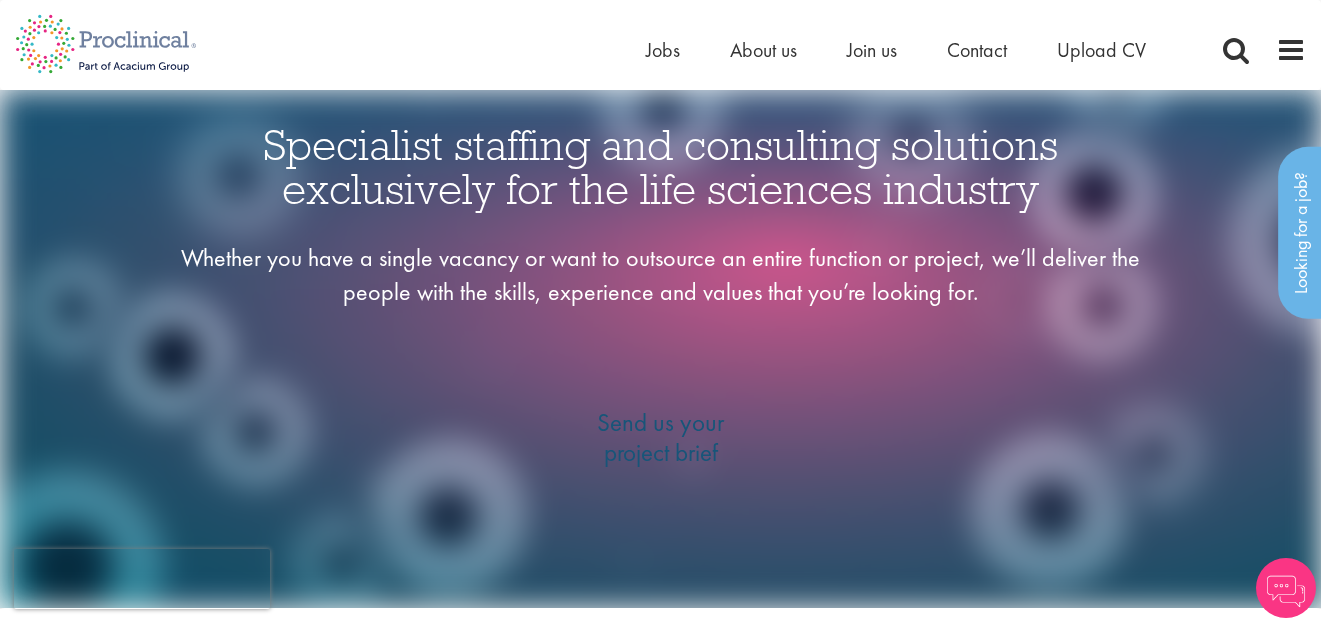 scroll, scrollTop: 0, scrollLeft: 0, axis: both 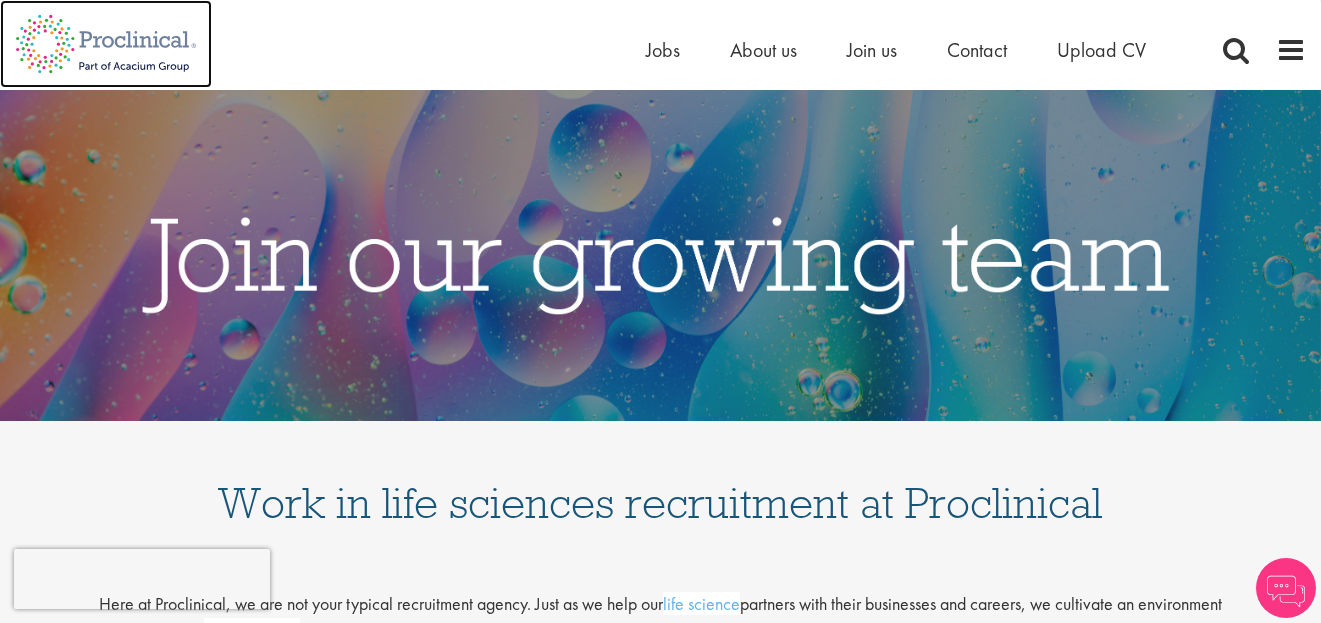 click at bounding box center [106, 44] 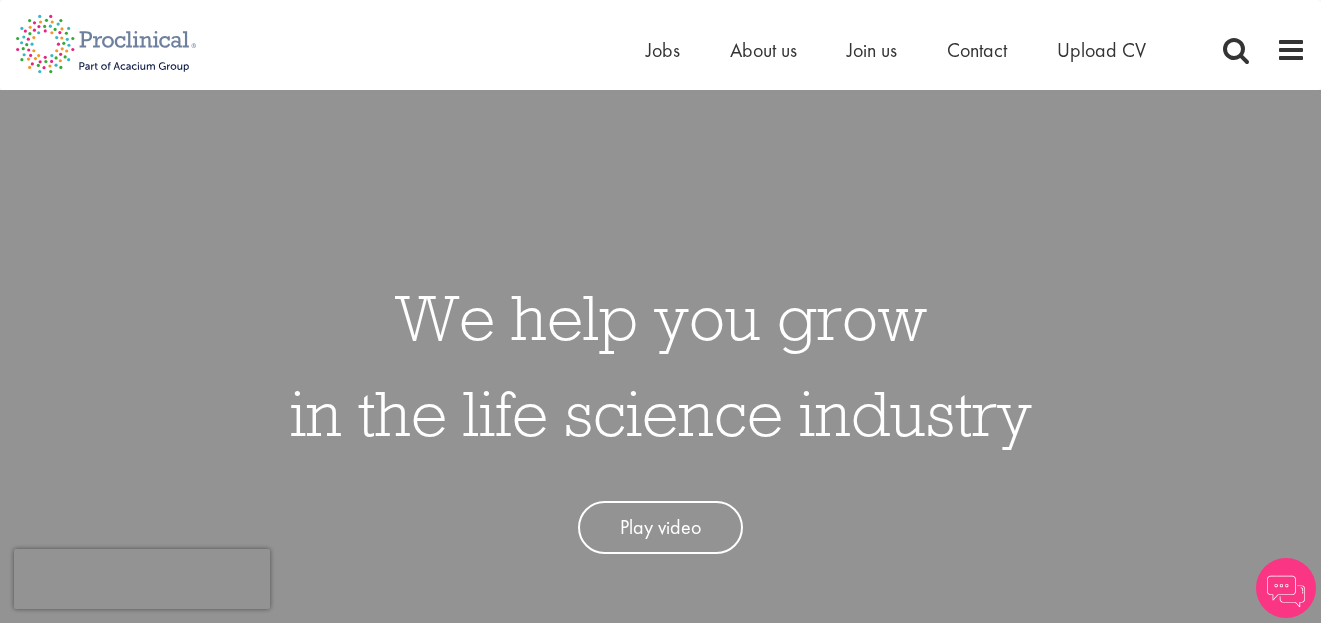 scroll, scrollTop: 0, scrollLeft: 0, axis: both 